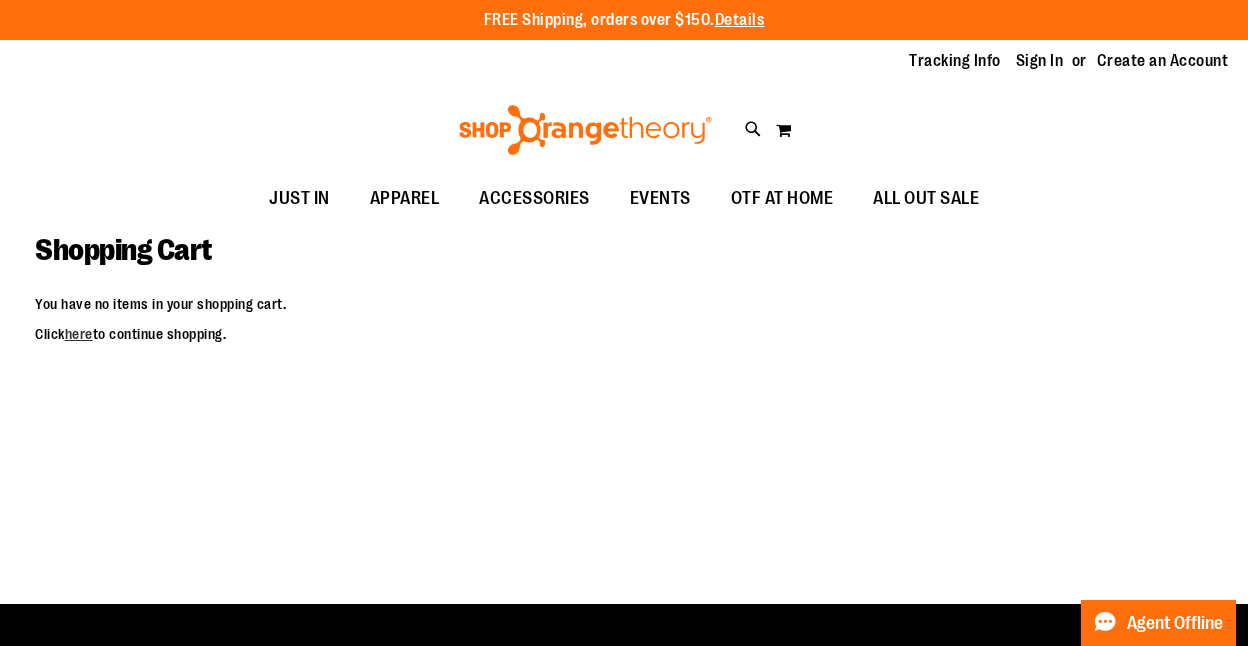 scroll, scrollTop: 0, scrollLeft: 0, axis: both 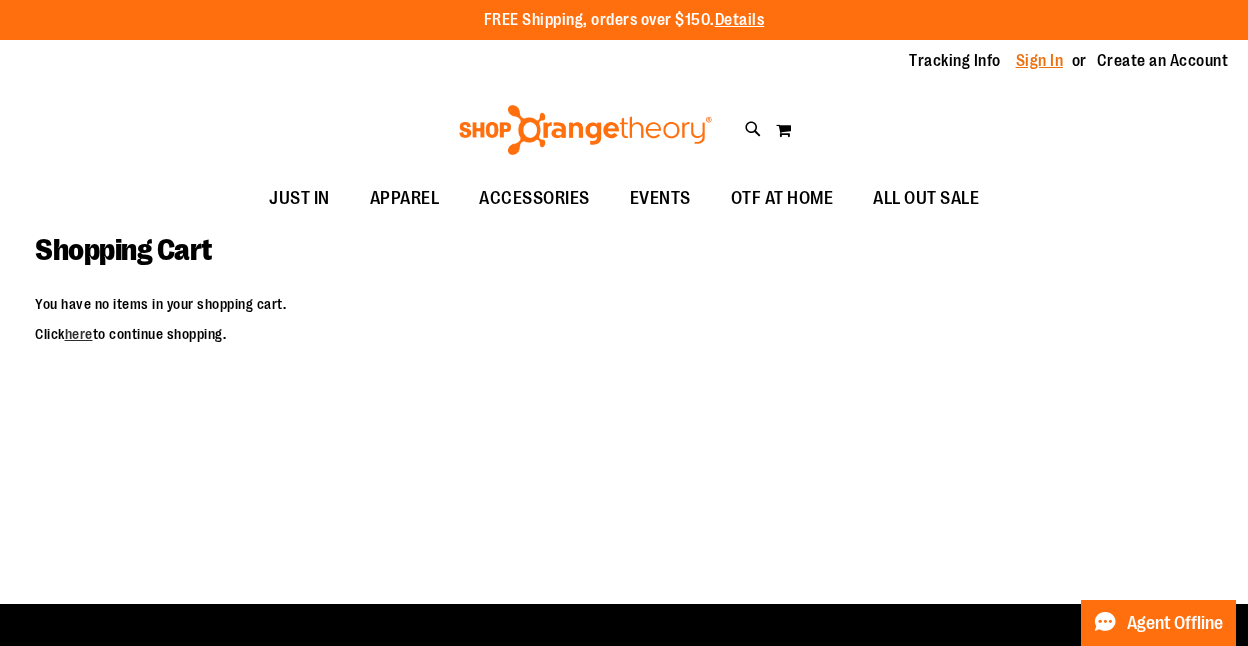 type on "**********" 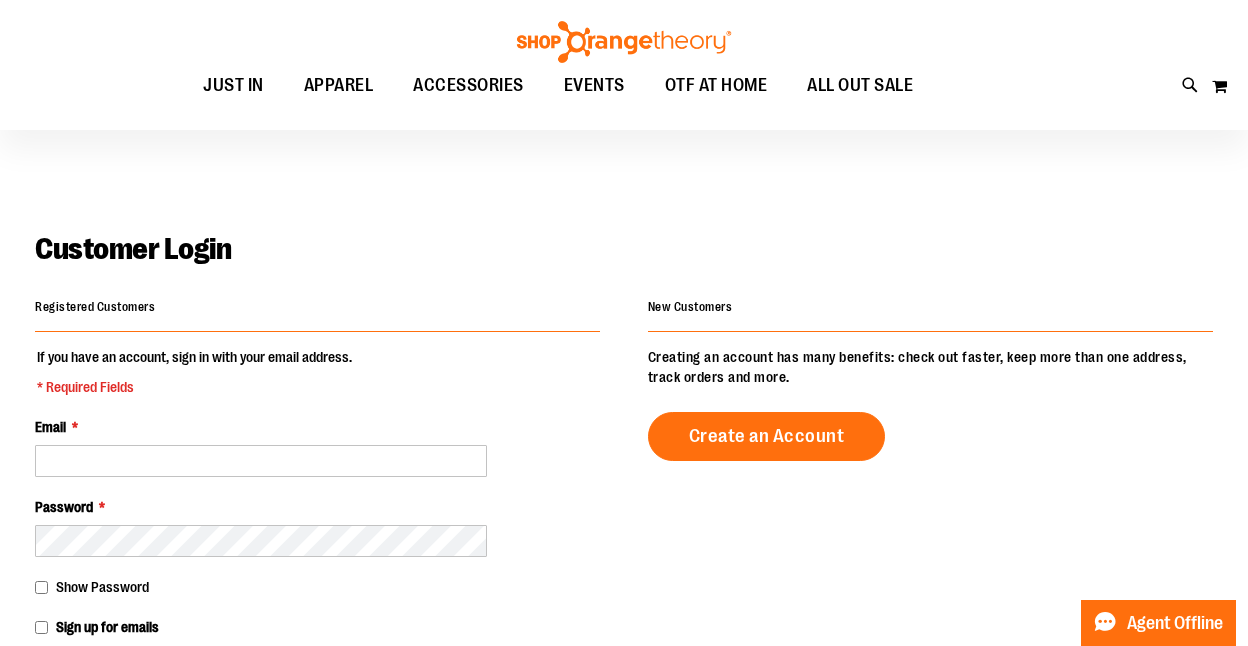scroll, scrollTop: 139, scrollLeft: 0, axis: vertical 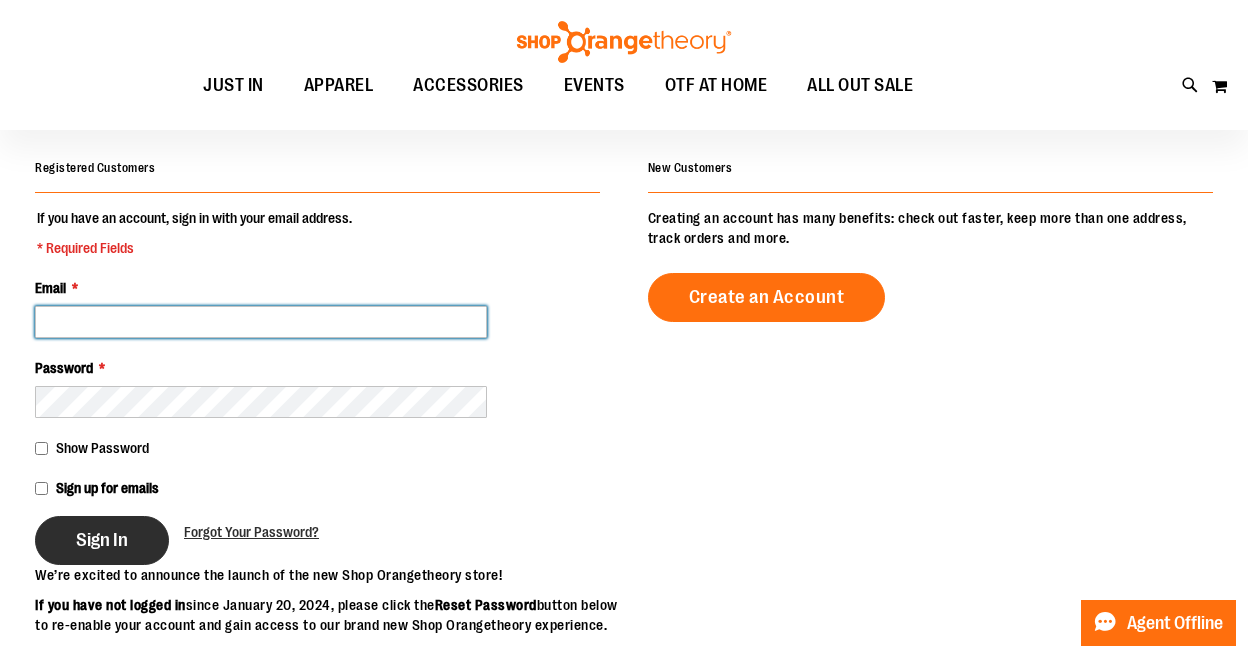 type on "**********" 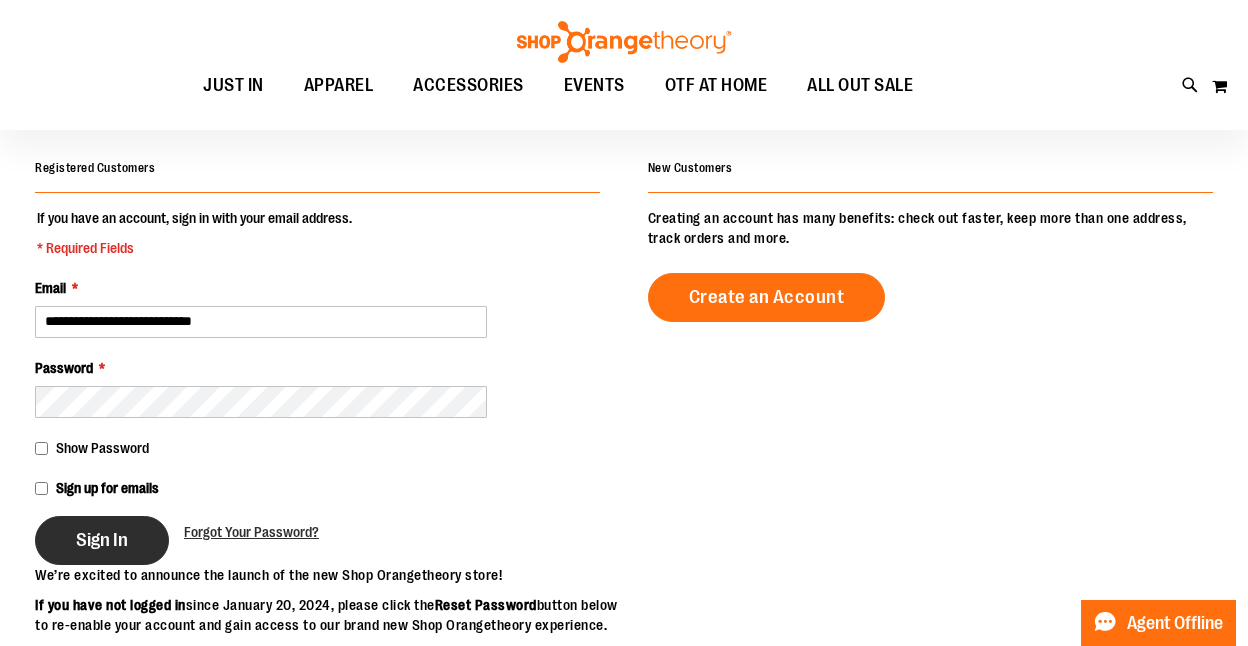 type on "**********" 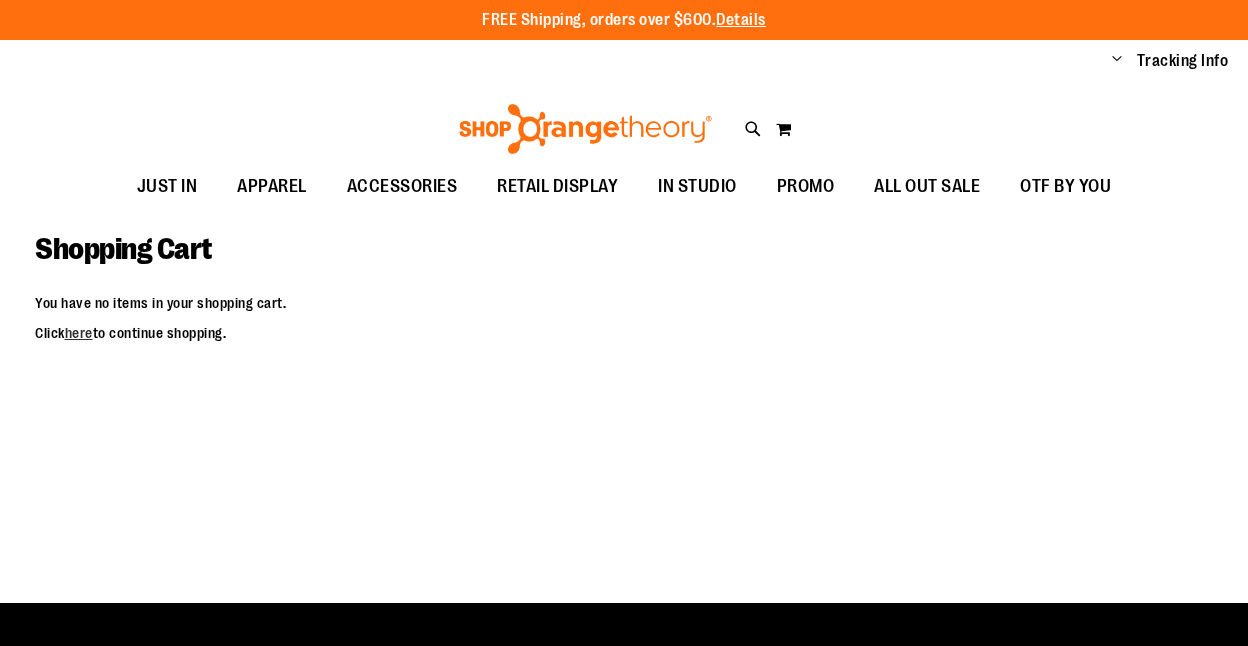 scroll, scrollTop: 0, scrollLeft: 0, axis: both 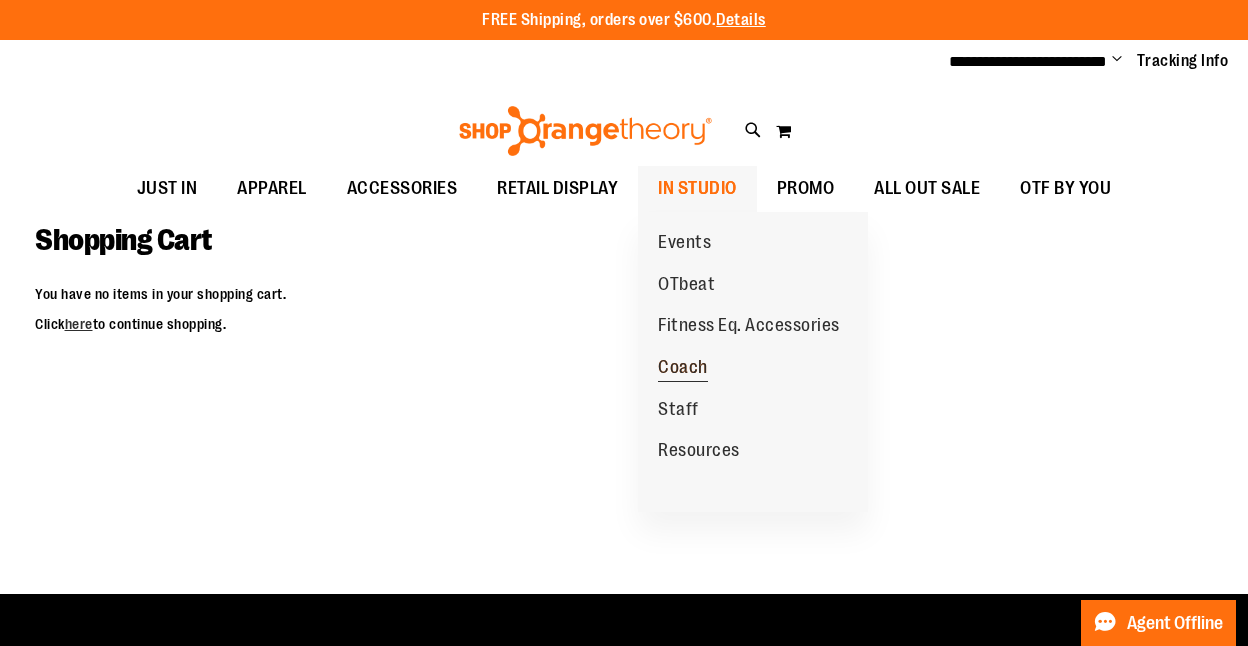 type on "**********" 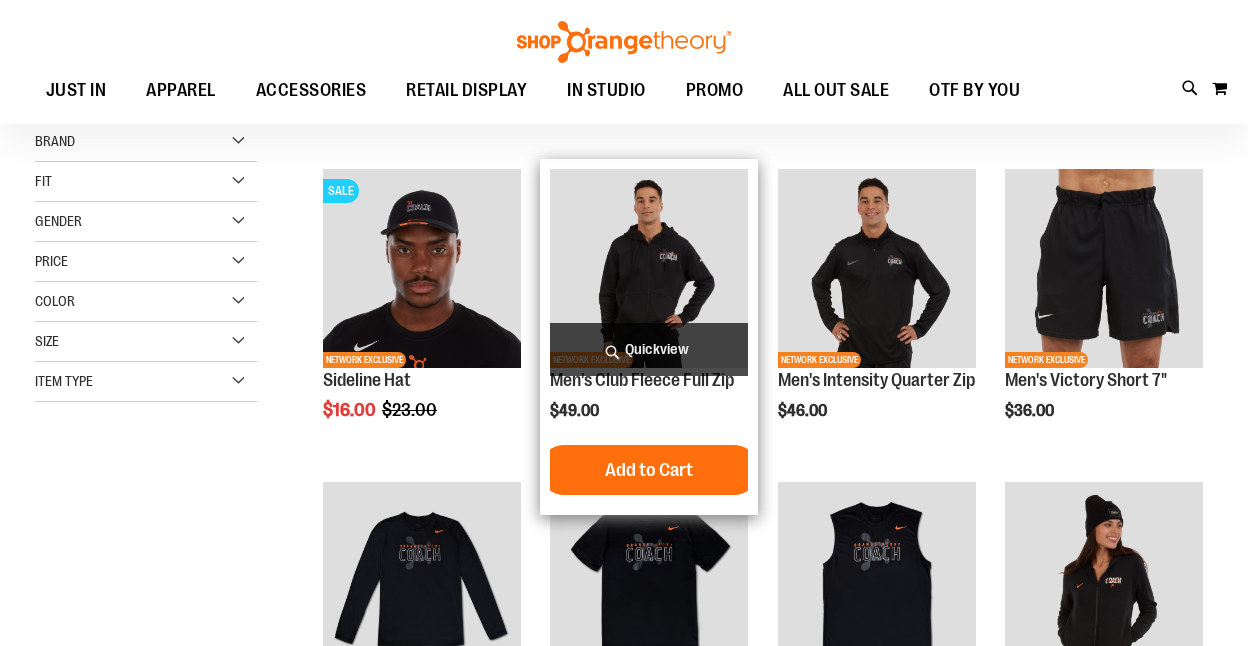 scroll, scrollTop: 227, scrollLeft: 0, axis: vertical 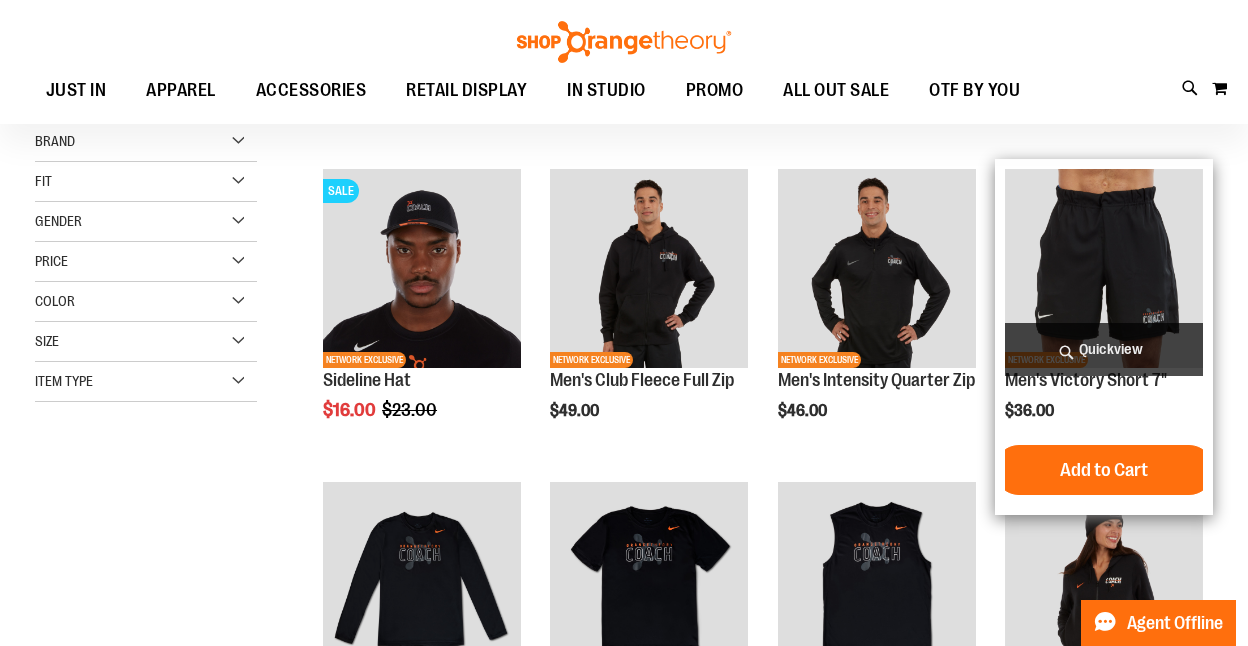 type on "**********" 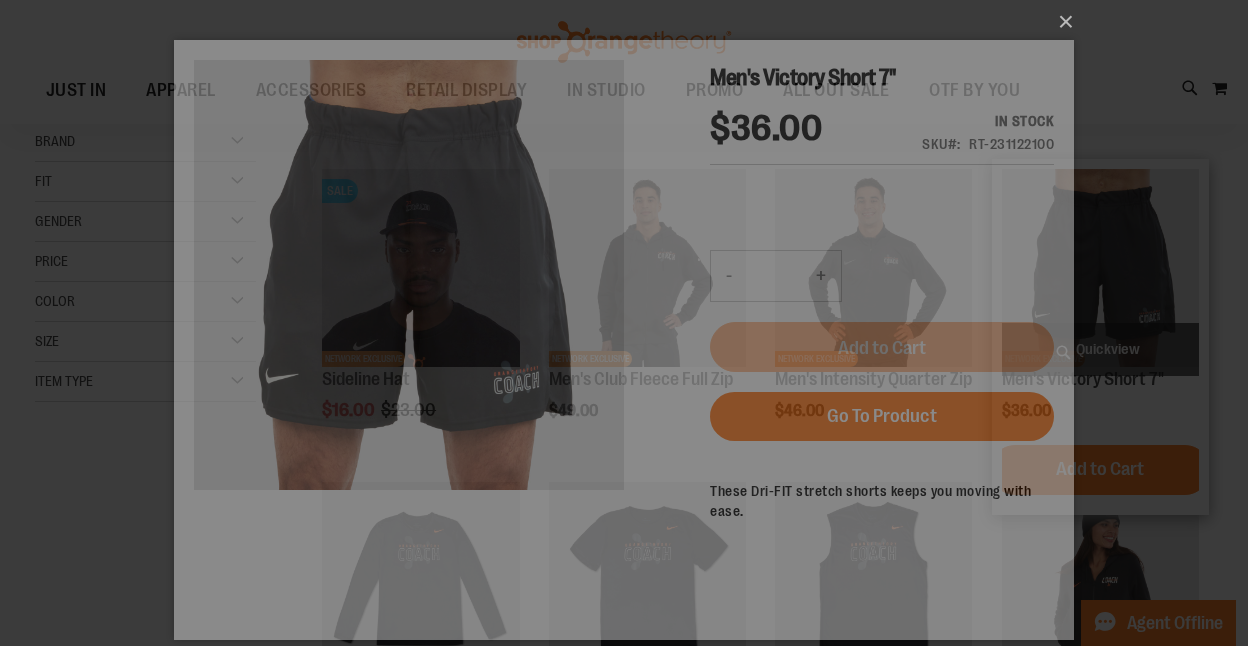 scroll, scrollTop: 0, scrollLeft: 0, axis: both 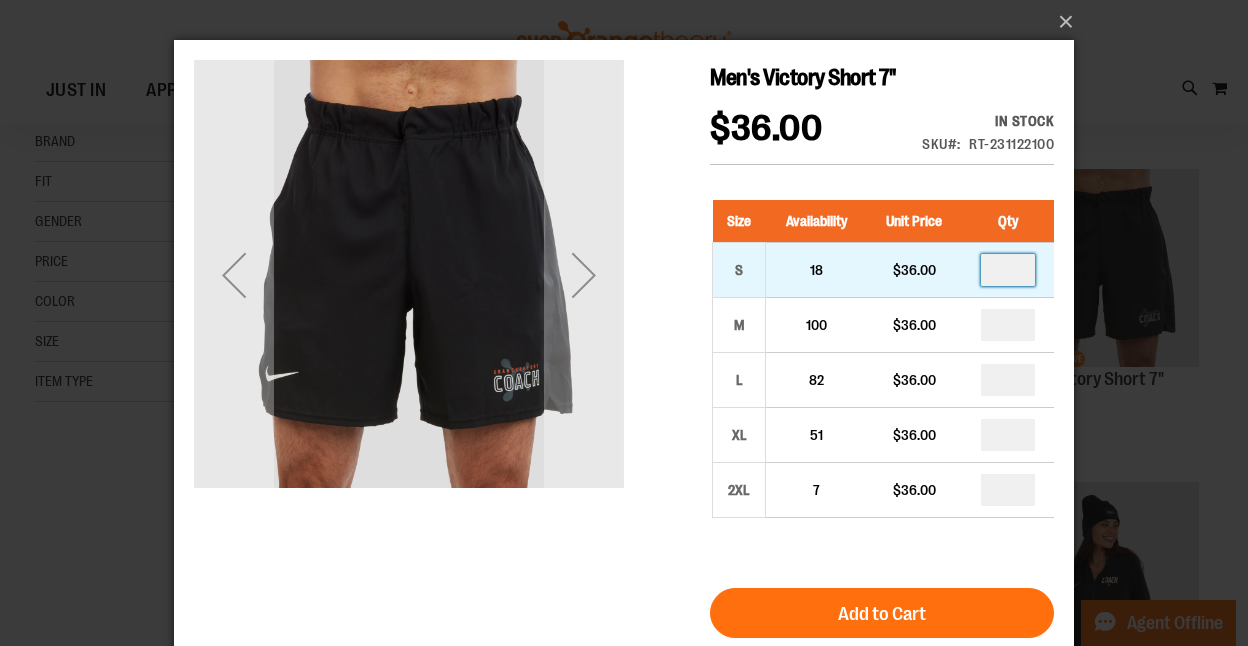 click at bounding box center [1008, 270] 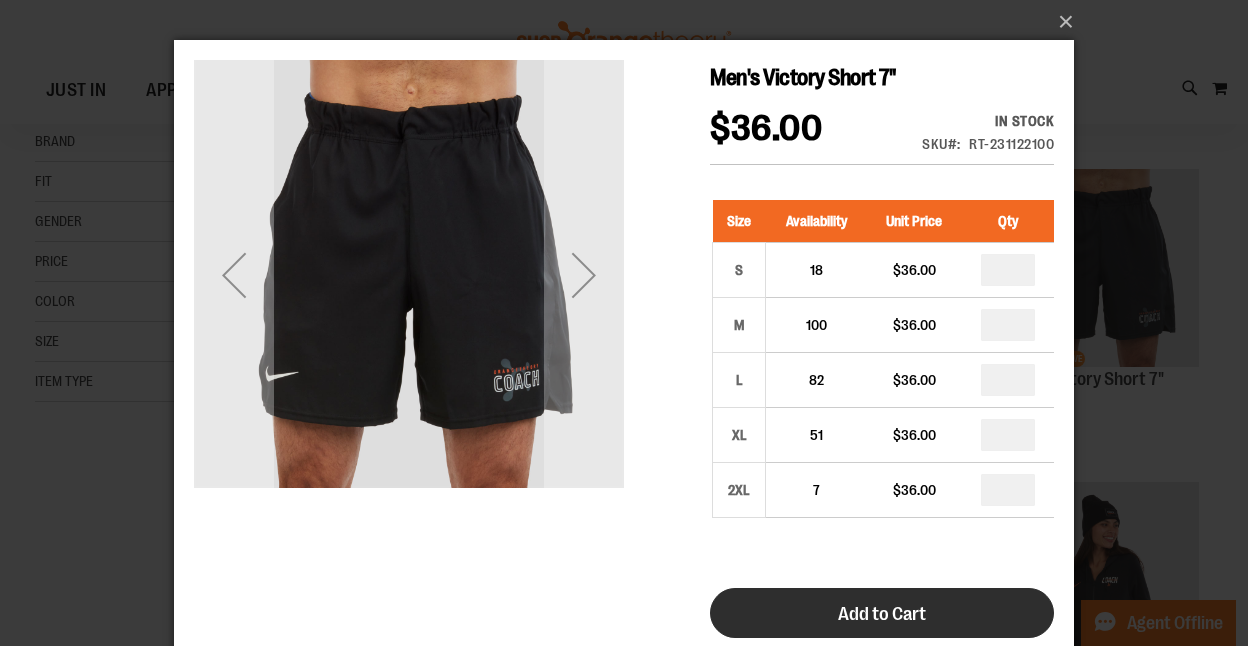 click on "Add to Cart" at bounding box center [882, 613] 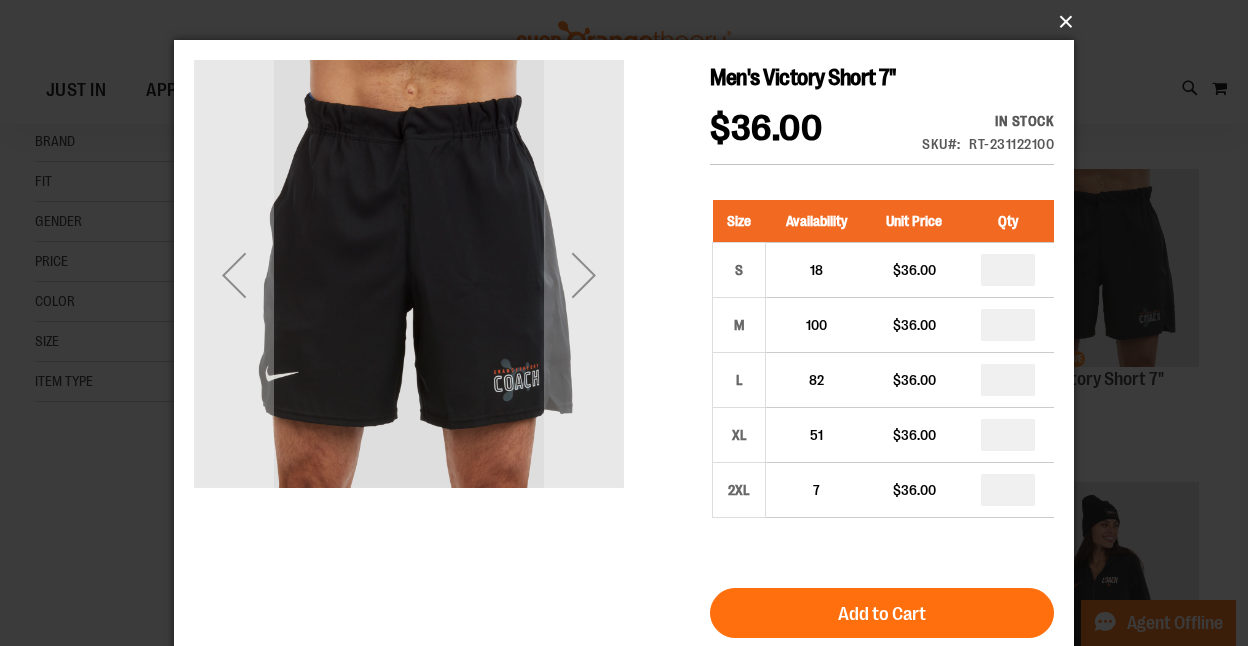 click on "×" at bounding box center (630, 22) 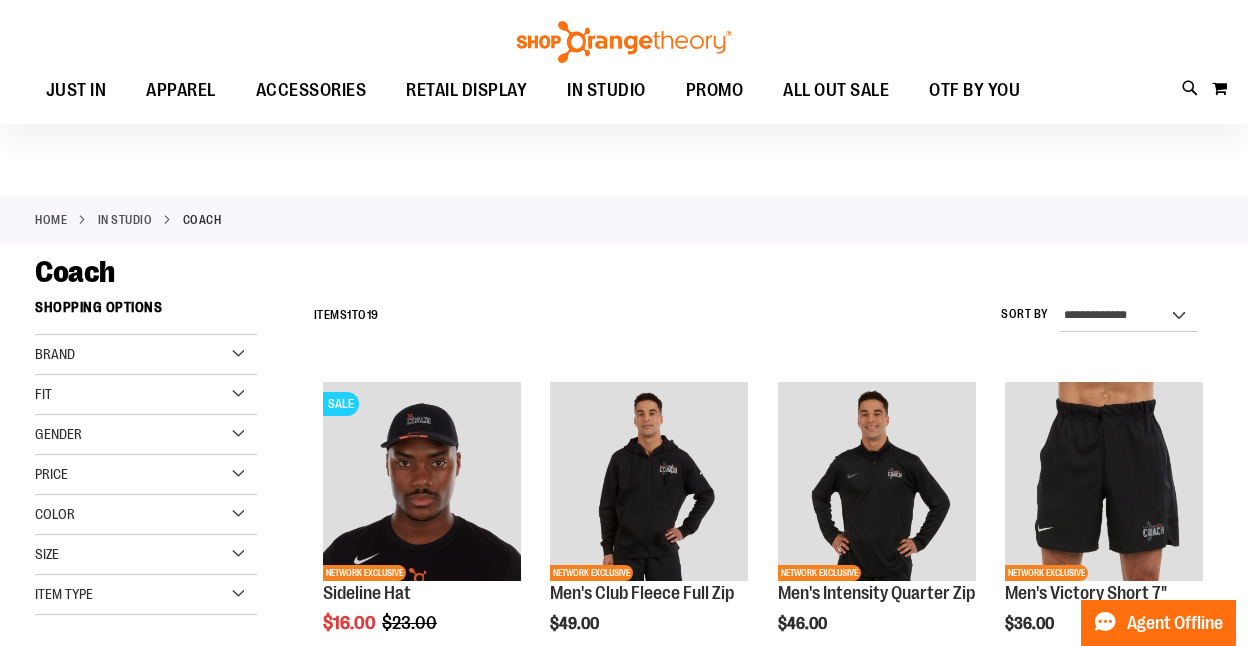 scroll, scrollTop: 0, scrollLeft: 0, axis: both 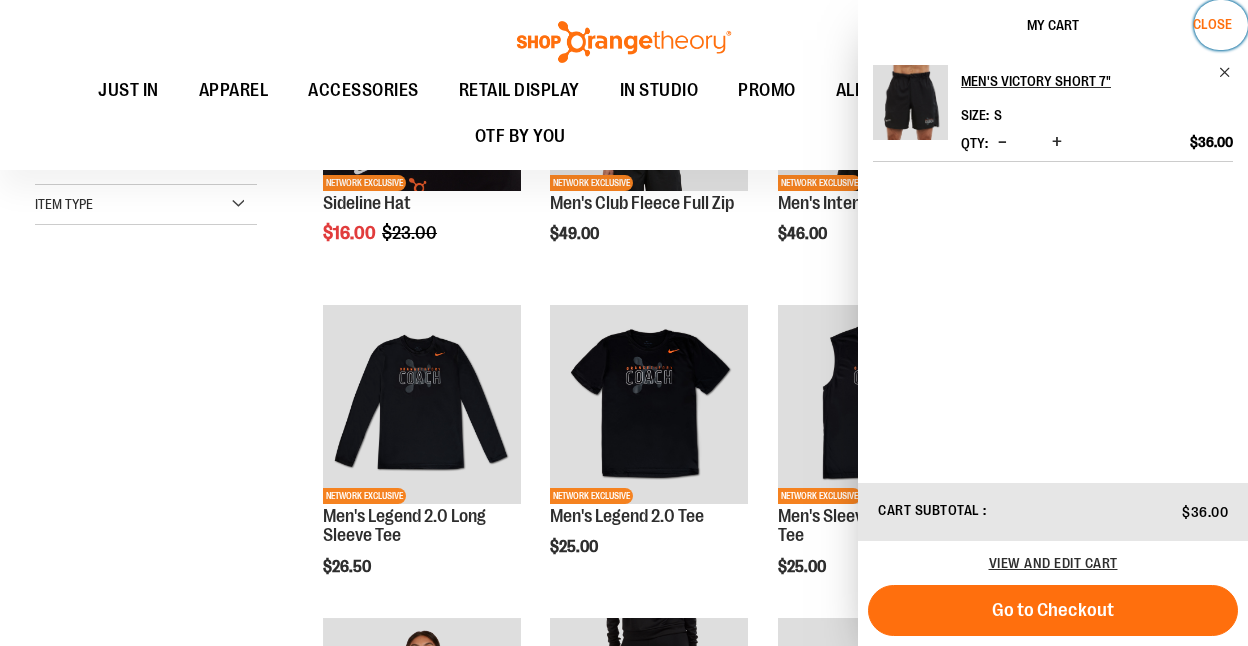 click on "Close" at bounding box center [1212, 24] 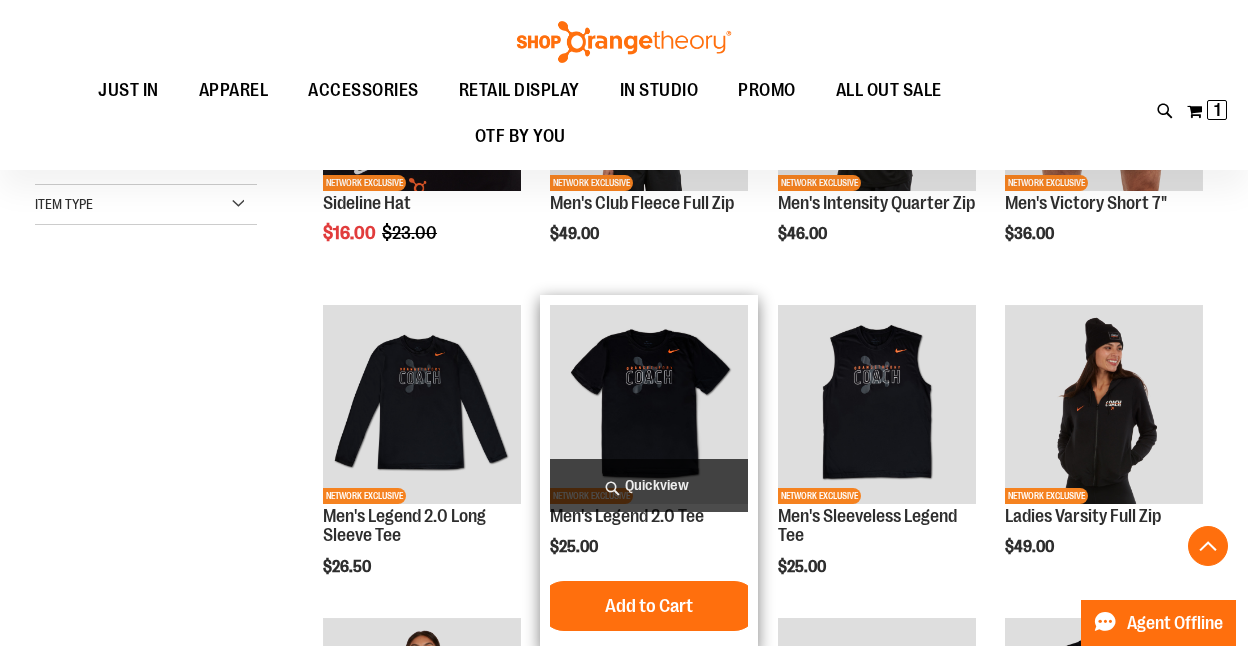 click on "Quickview" at bounding box center (649, 485) 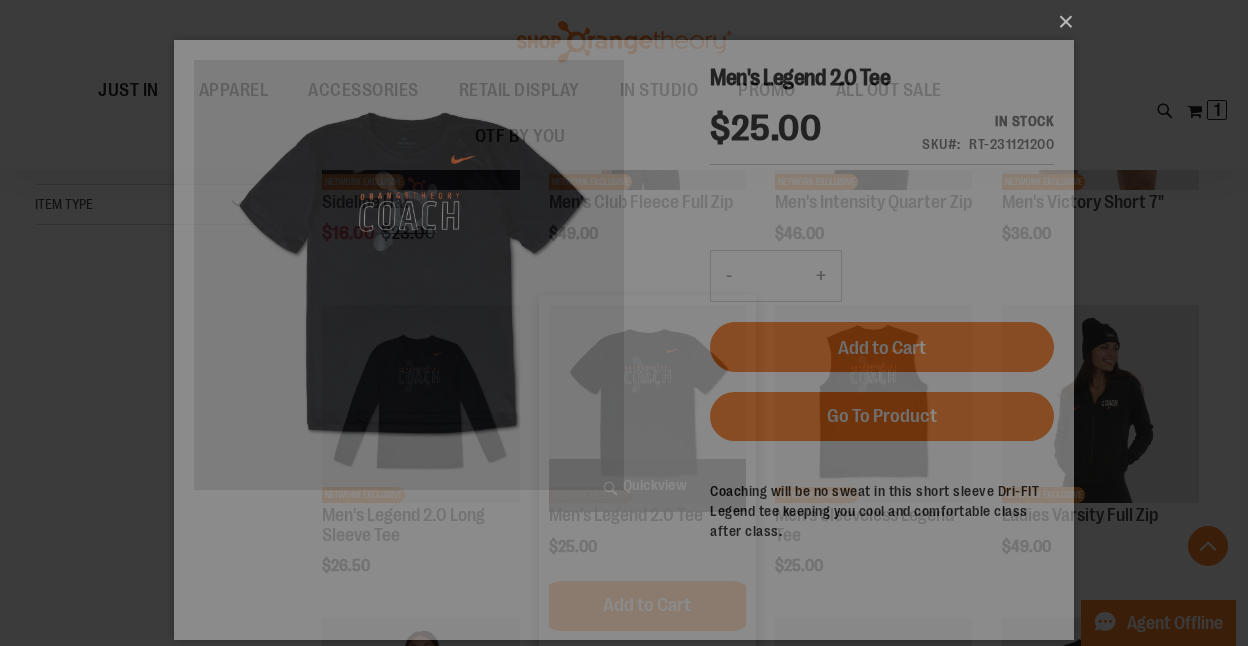 scroll, scrollTop: 0, scrollLeft: 0, axis: both 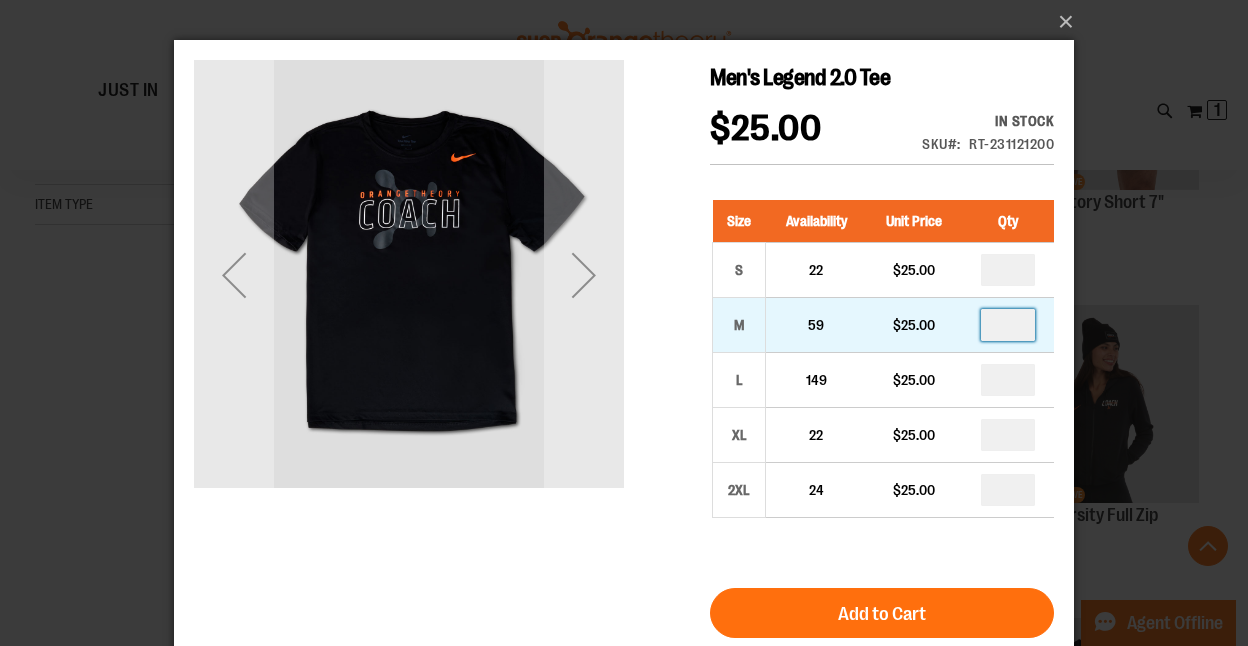click at bounding box center (1008, 325) 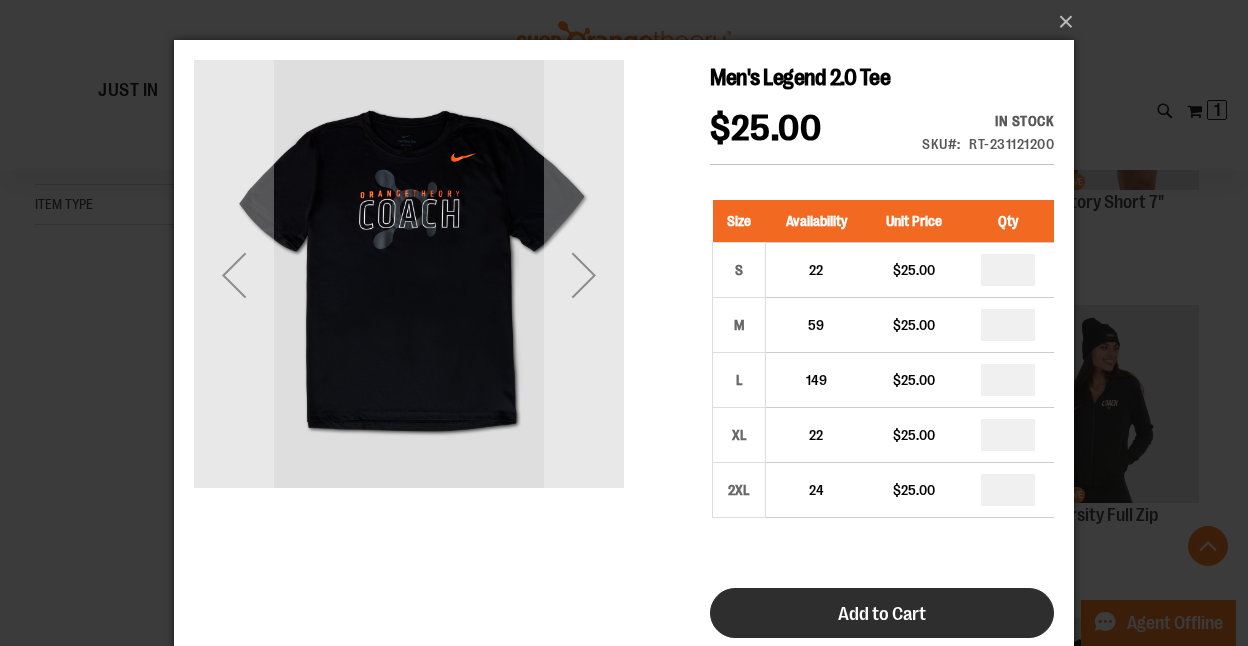 click on "Add to Cart" at bounding box center [882, 614] 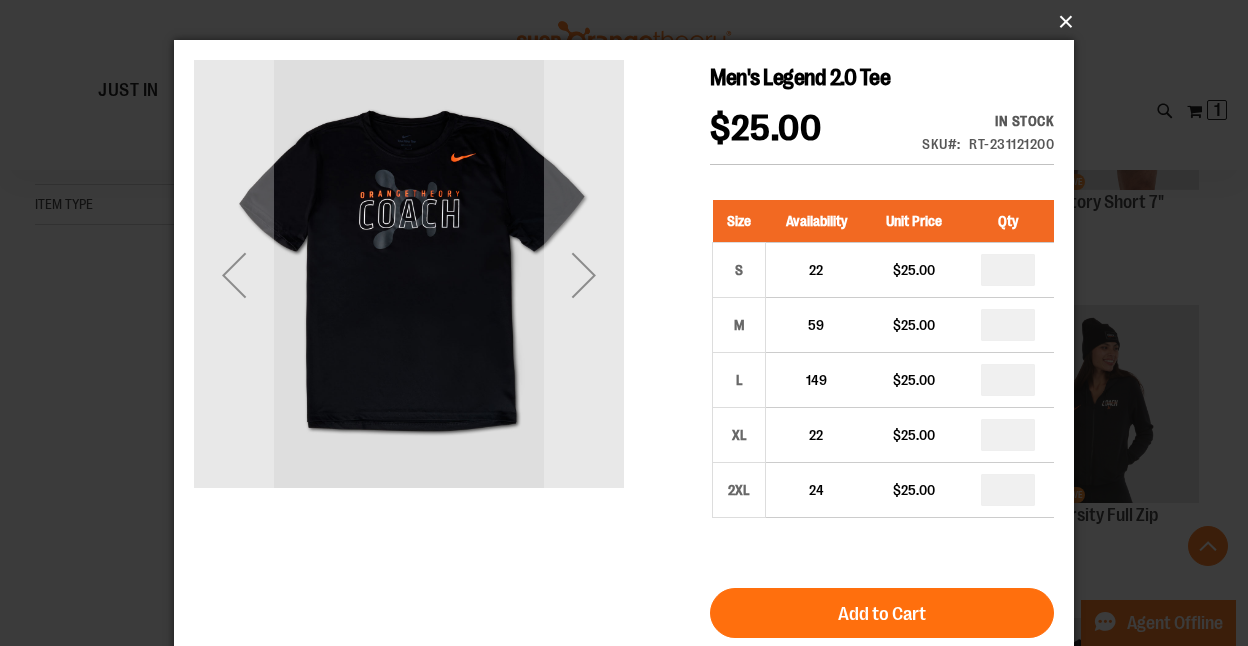 click on "×" at bounding box center [630, 22] 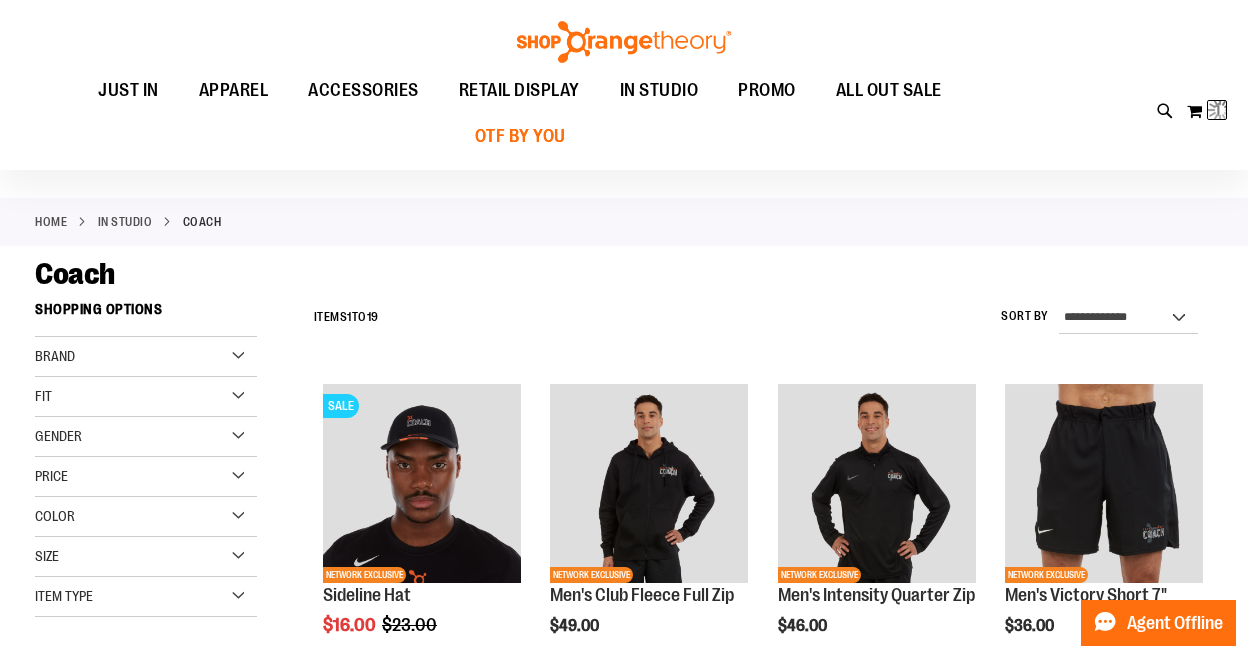 scroll, scrollTop: 0, scrollLeft: 0, axis: both 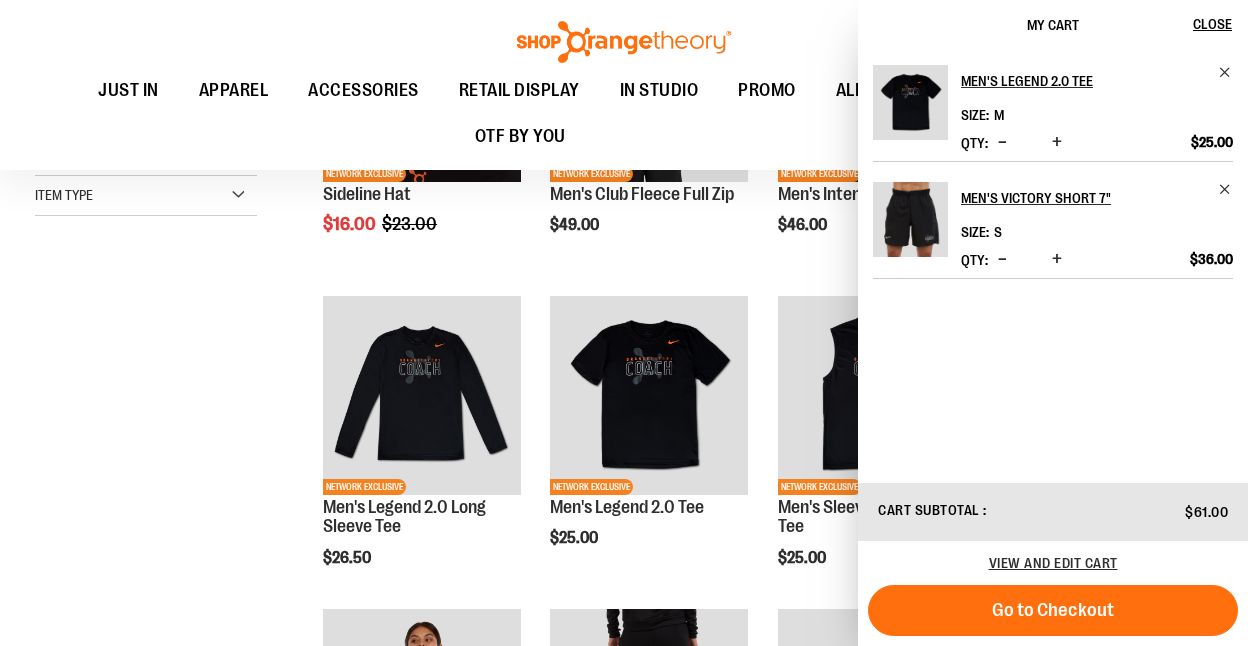 click on "**********" at bounding box center (624, 471) 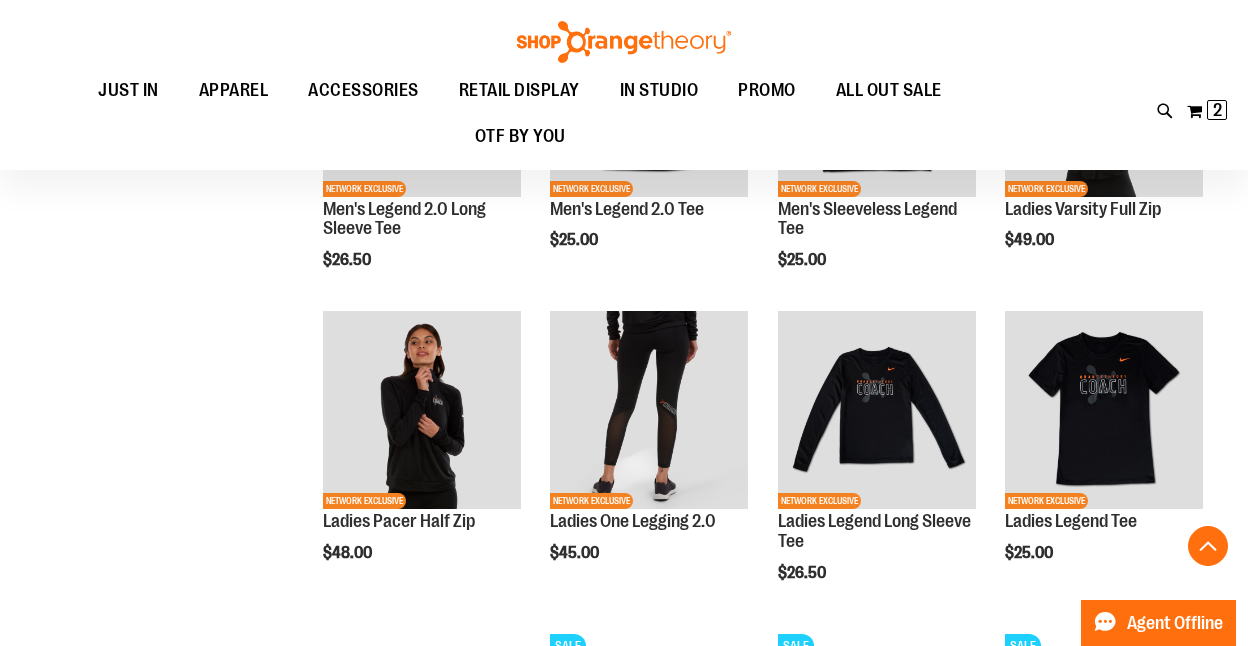 scroll, scrollTop: 787, scrollLeft: 0, axis: vertical 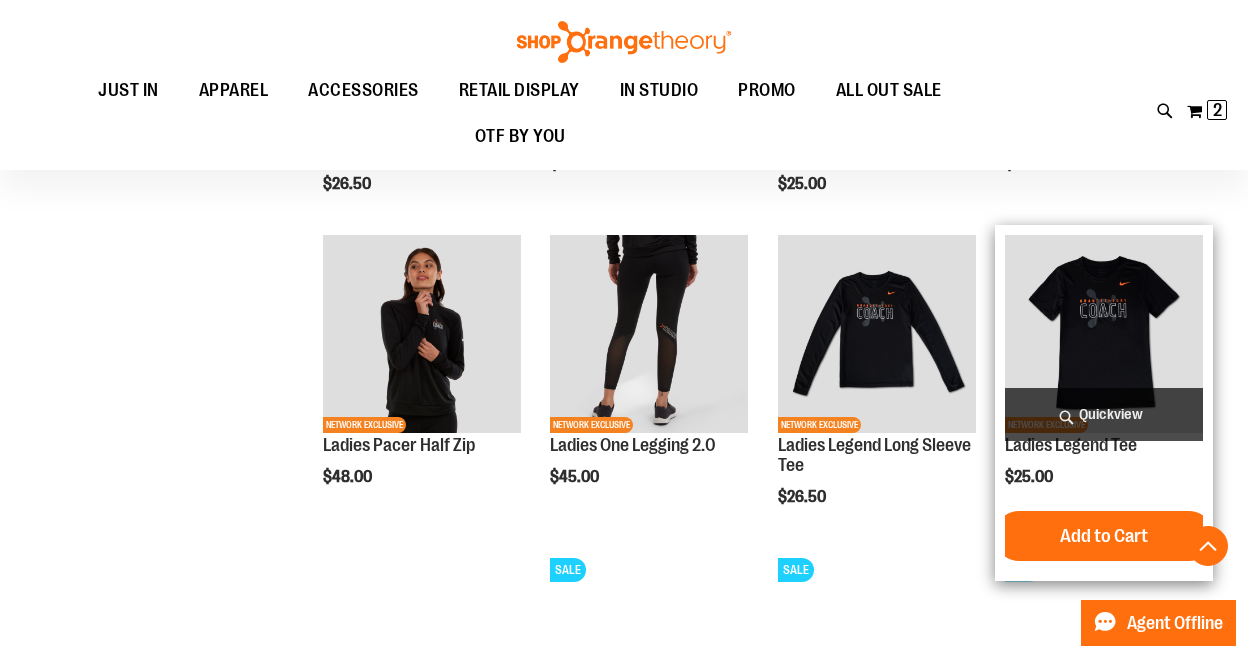 click on "Quickview" at bounding box center [1104, 414] 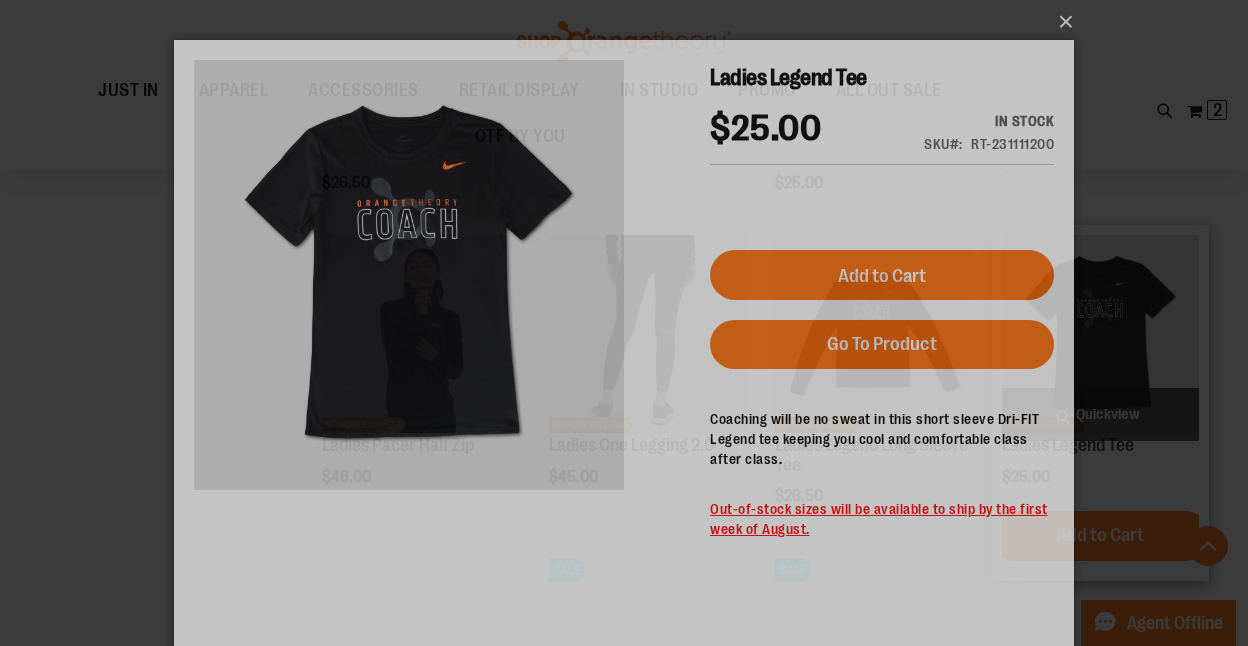 scroll, scrollTop: 0, scrollLeft: 0, axis: both 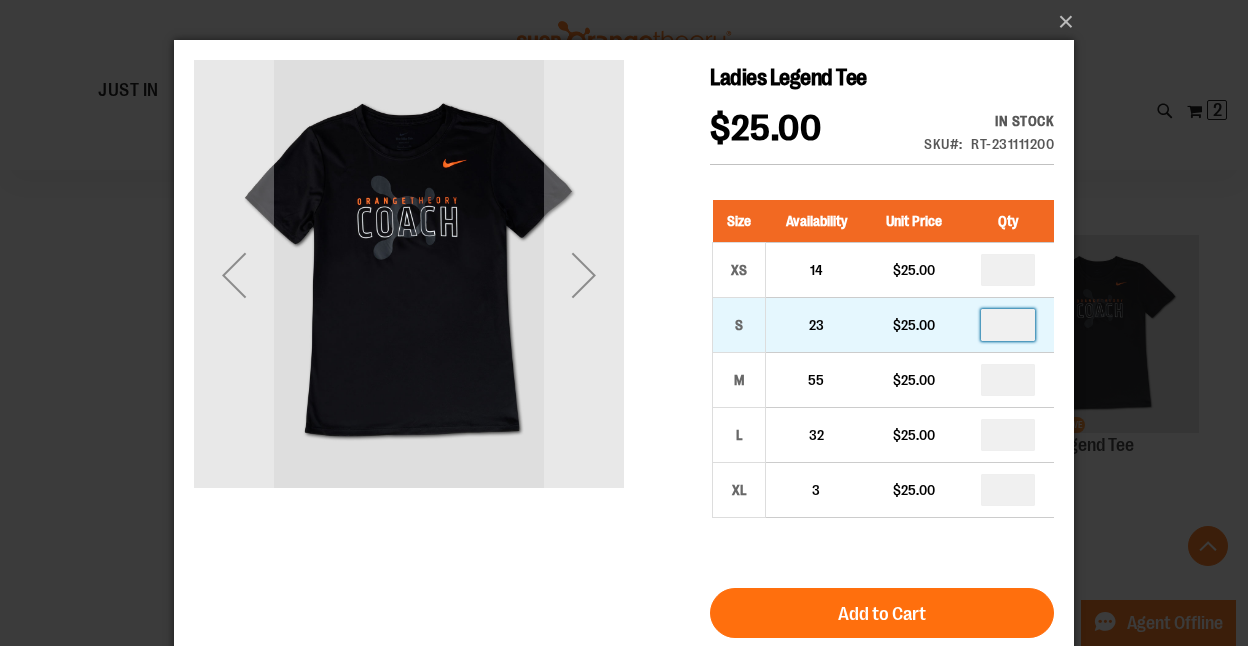 click on "*" at bounding box center (1008, 325) 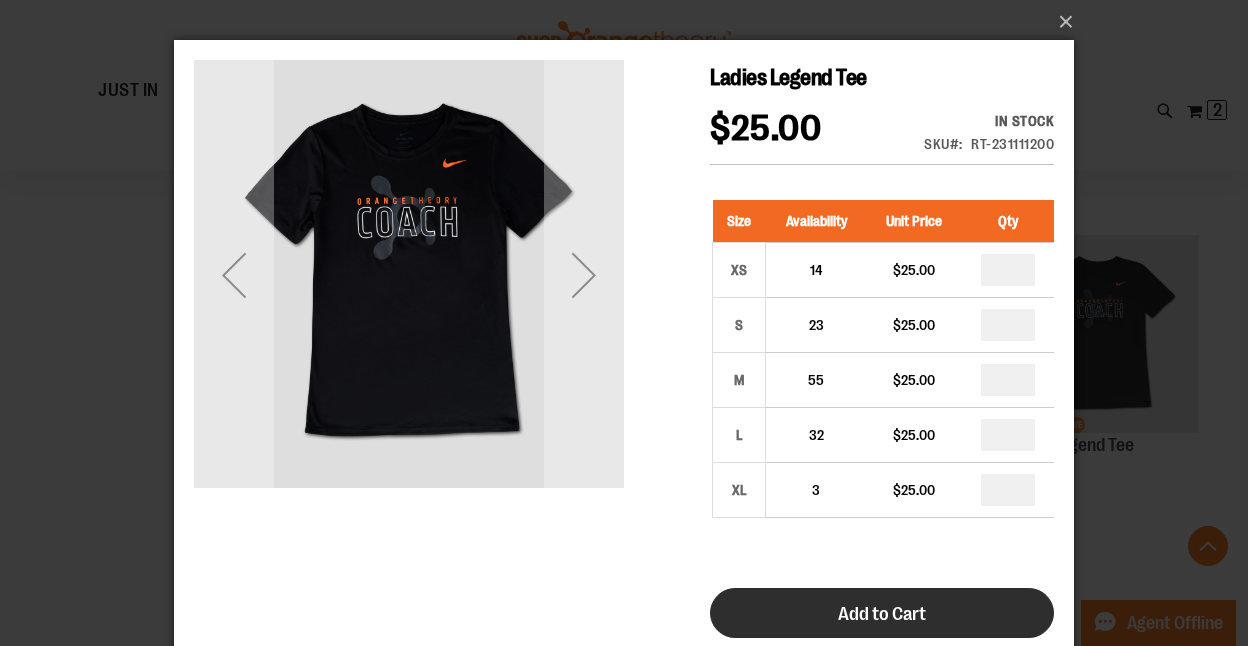 click on "Add to Cart" at bounding box center (882, 614) 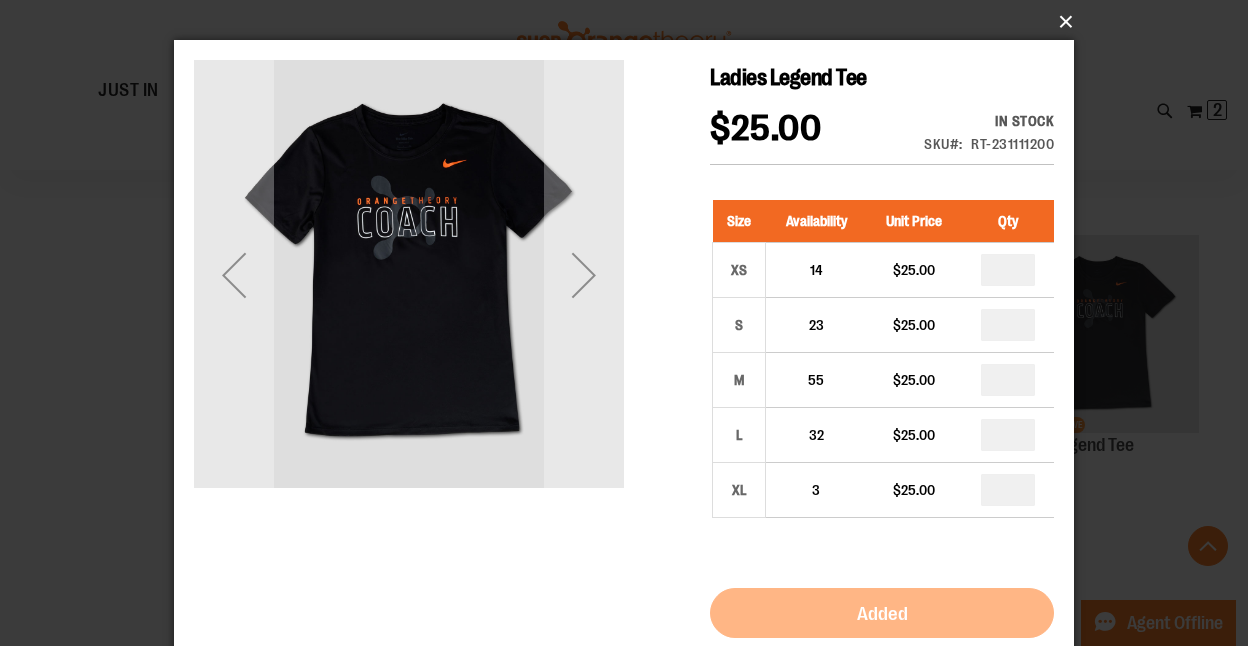click on "×" at bounding box center [630, 22] 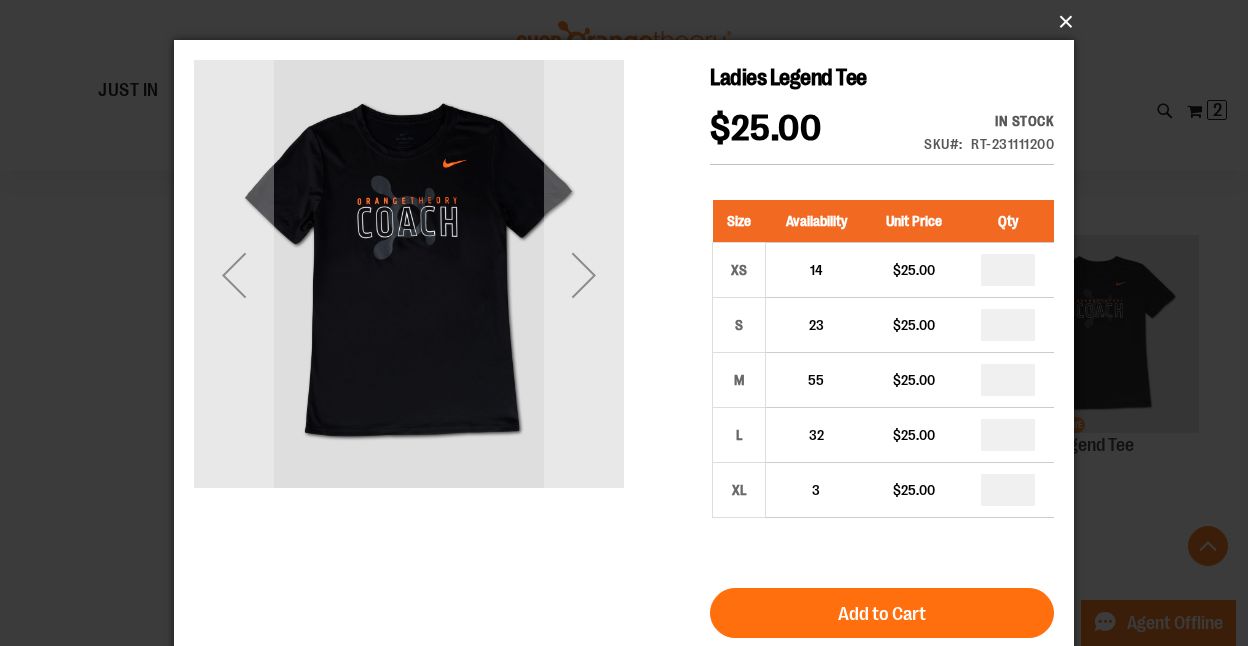 click on "×" at bounding box center [630, 22] 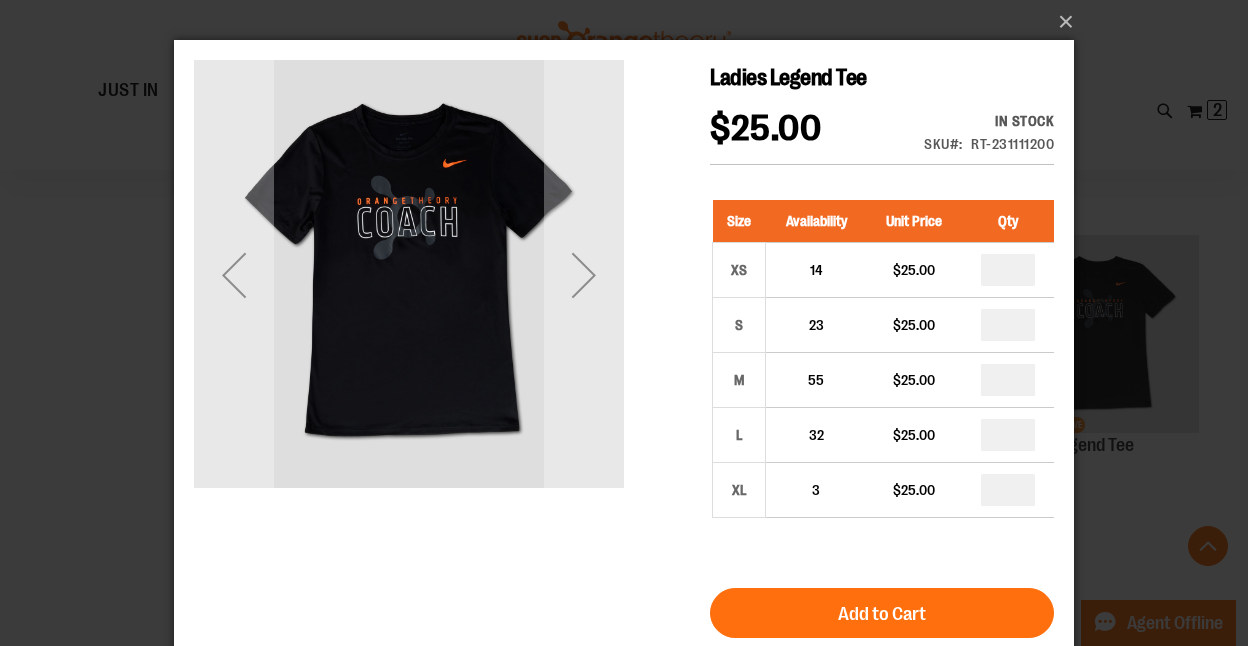 click on "×" at bounding box center [624, 323] 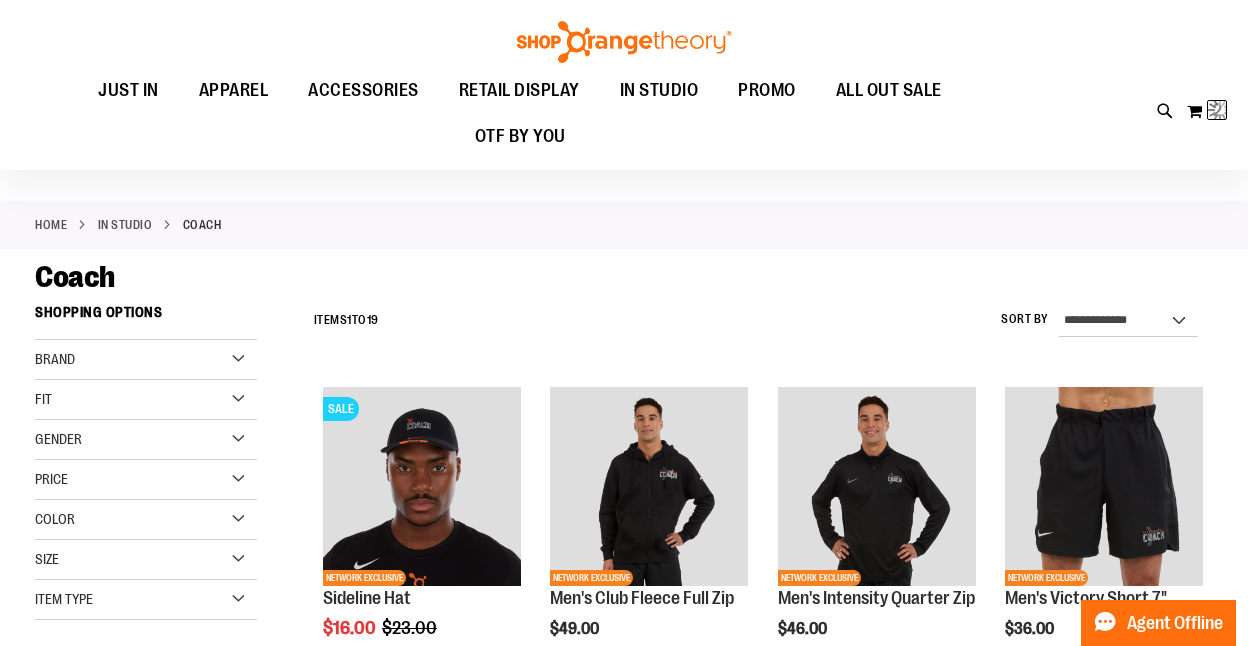 scroll, scrollTop: 0, scrollLeft: 0, axis: both 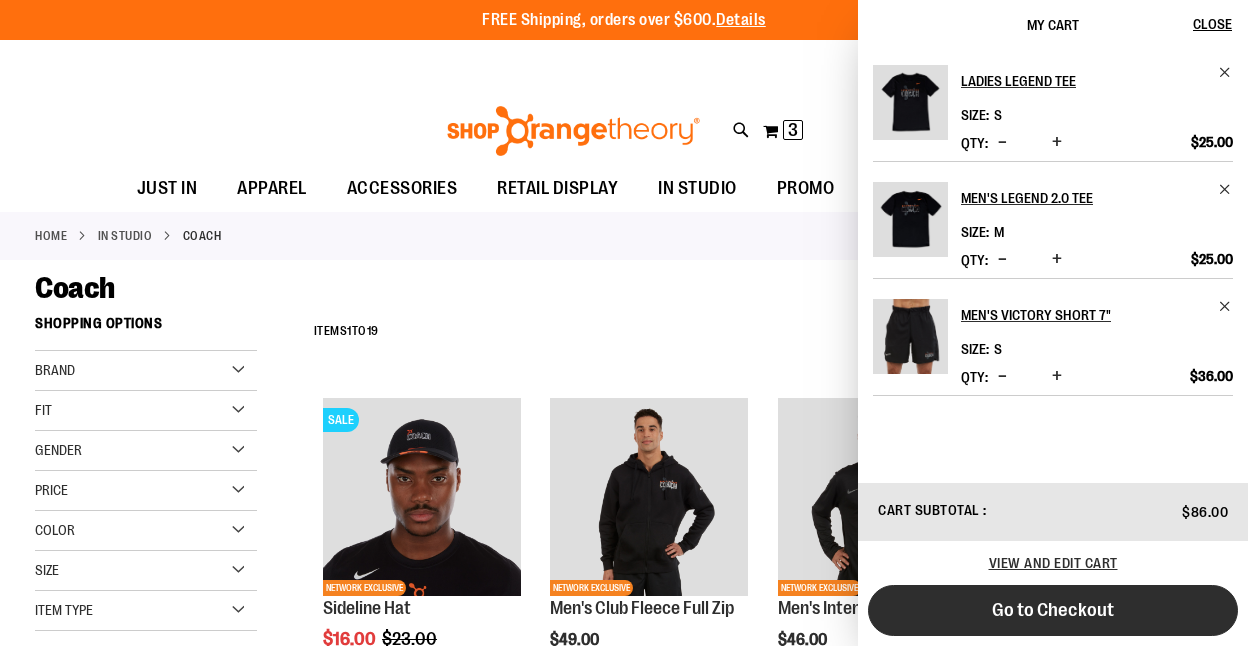 click on "Go to Checkout" at bounding box center [1053, 610] 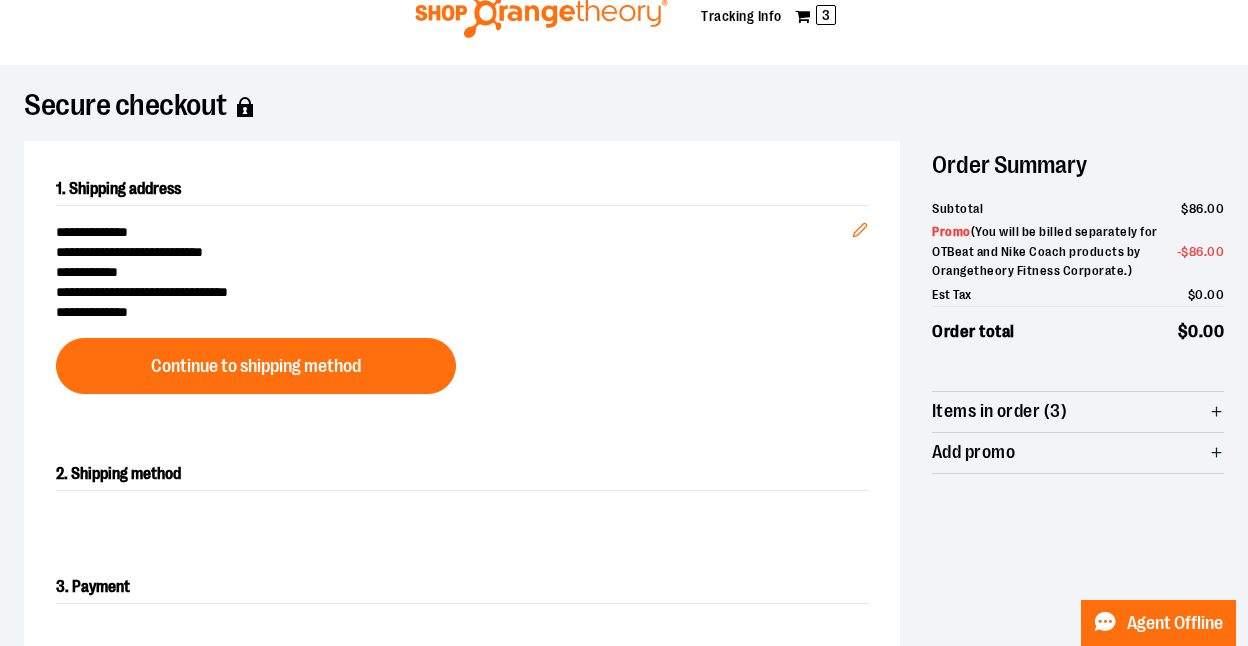 scroll, scrollTop: 0, scrollLeft: 0, axis: both 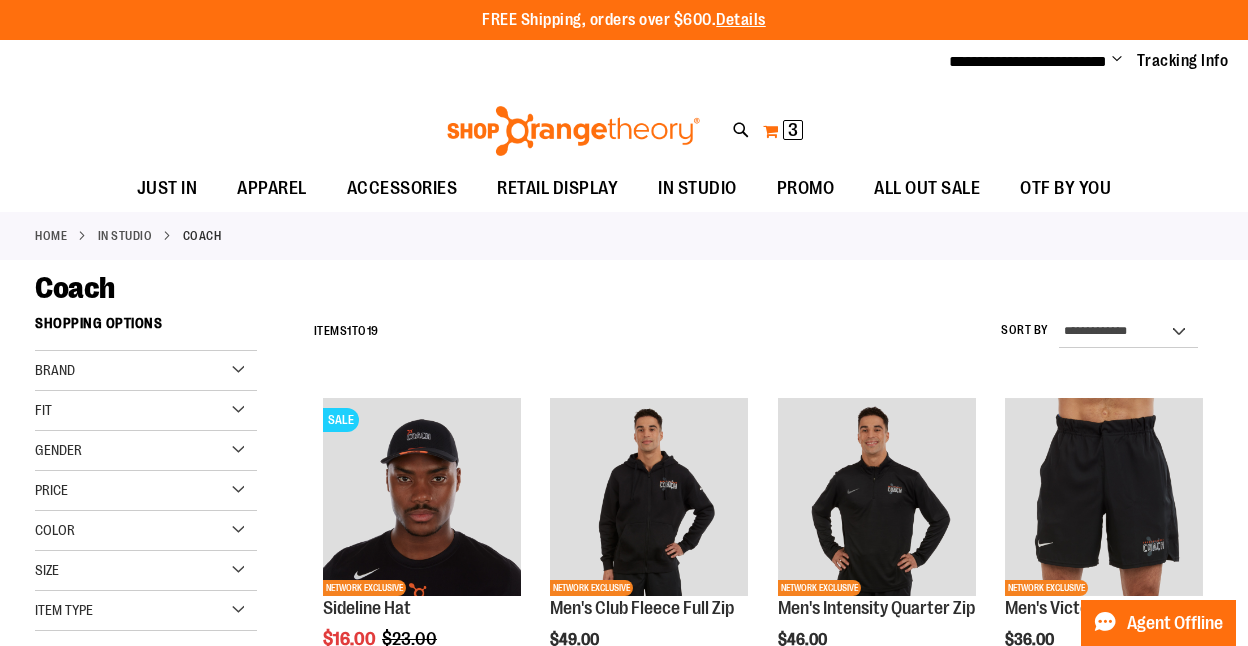 type on "**********" 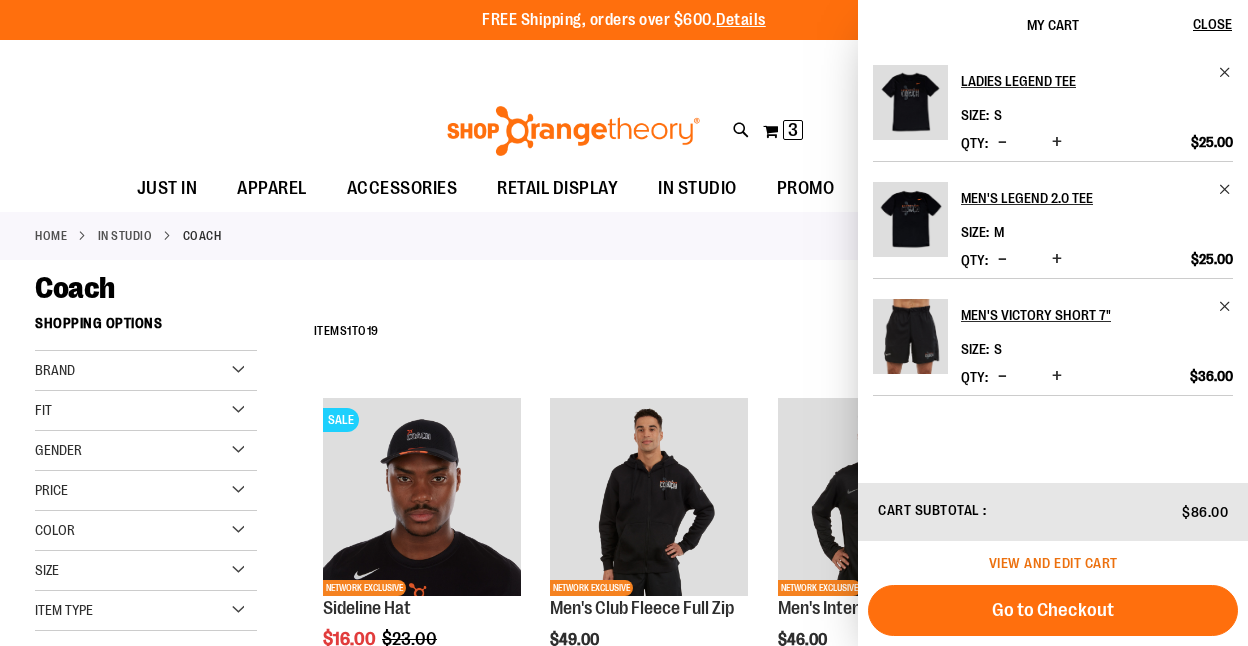 click on "View and edit cart" at bounding box center (1053, 563) 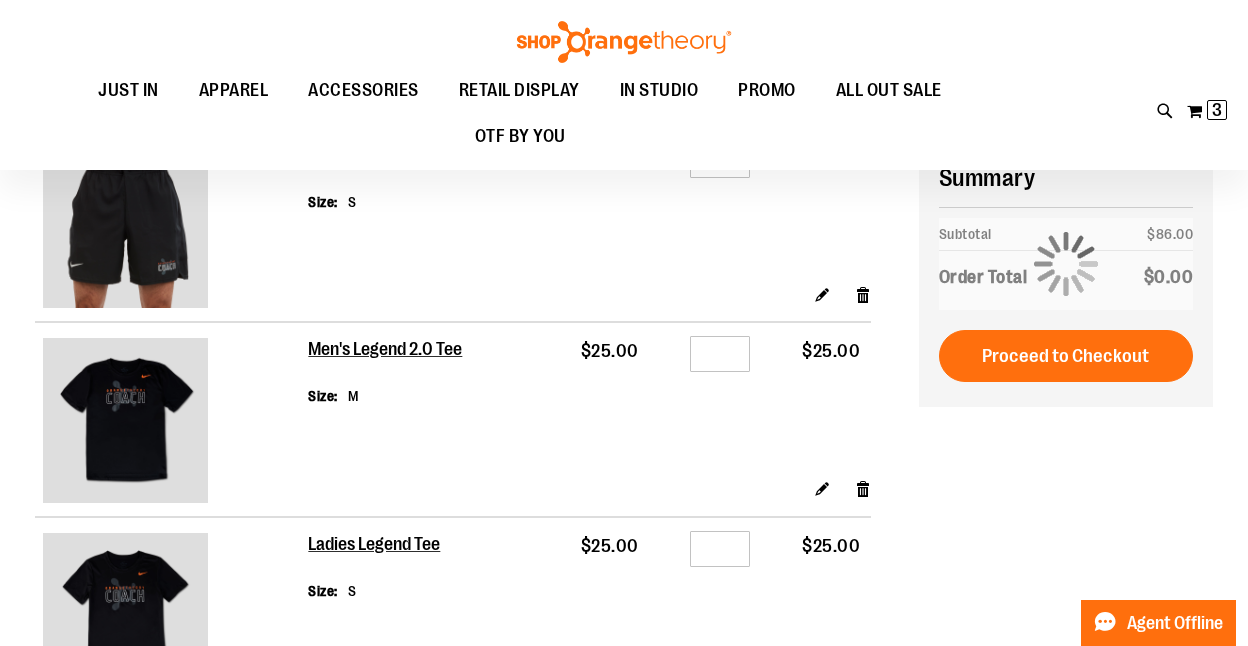 scroll, scrollTop: 185, scrollLeft: 0, axis: vertical 